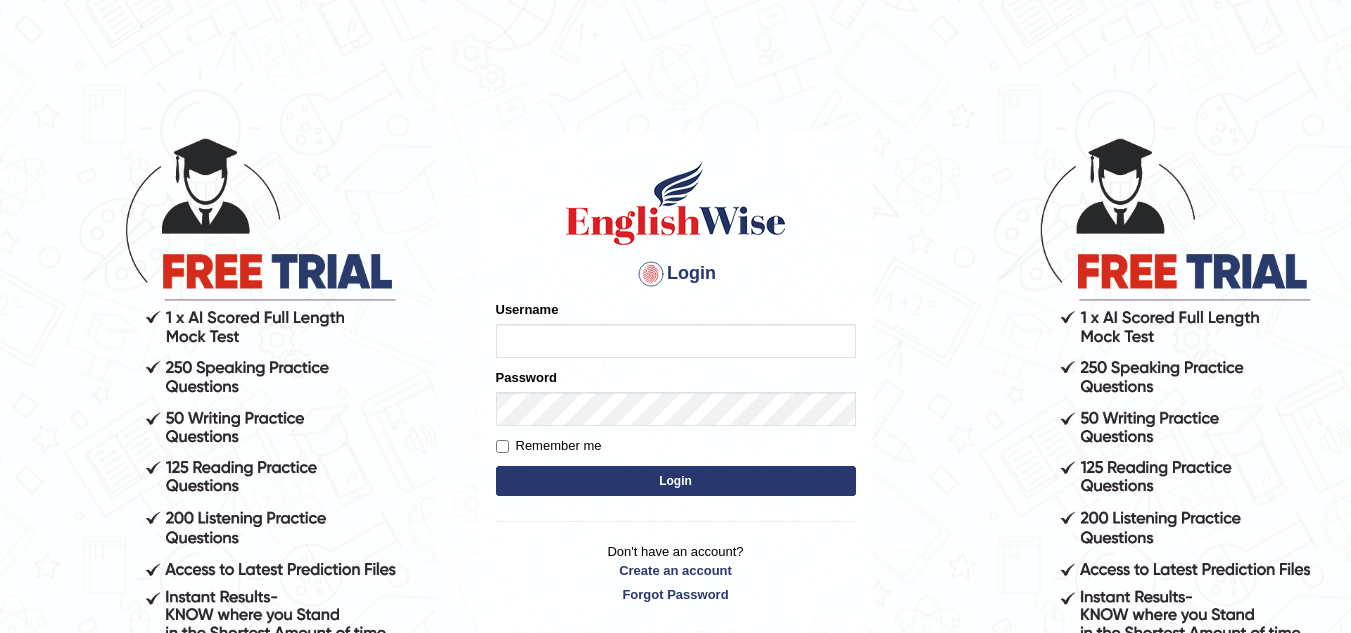 scroll, scrollTop: 0, scrollLeft: 0, axis: both 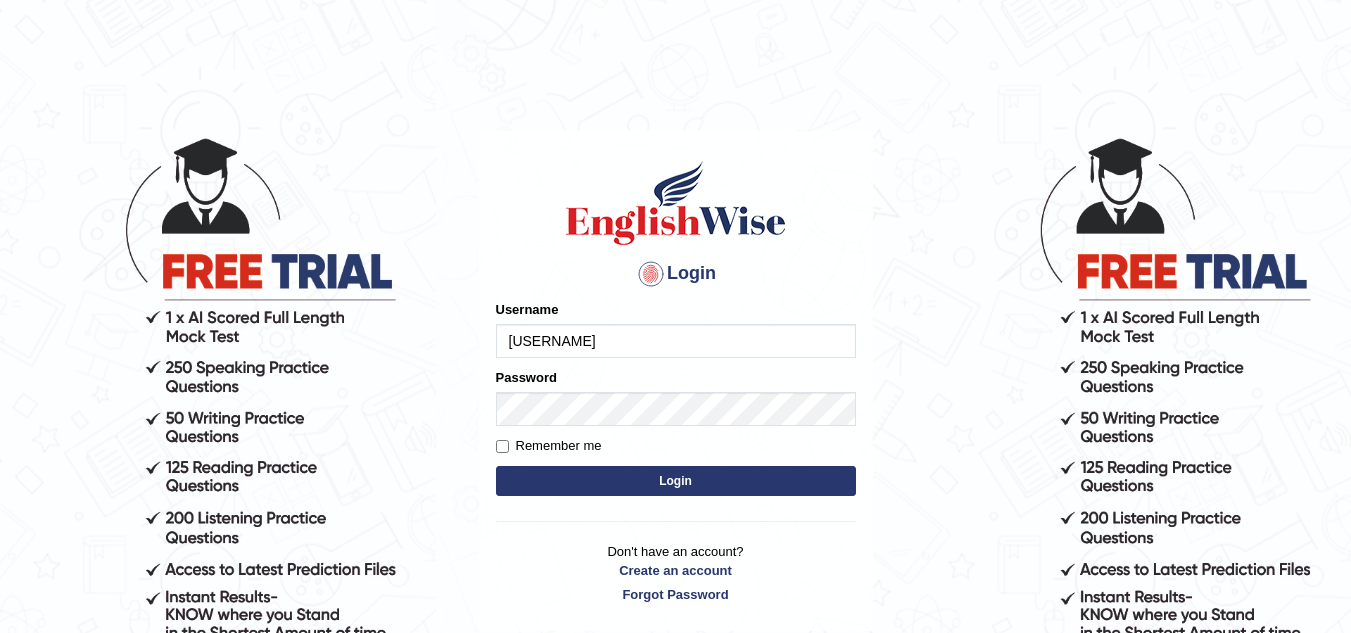 click on "Login
Please fix the following errors:
Username
chandrap
Password
Remember me
Login
Don't have an account?
Create an account
Forgot Password
2025 ©  English Wise.  All Rights Reserved  Back to English Wise" at bounding box center (675, 384) 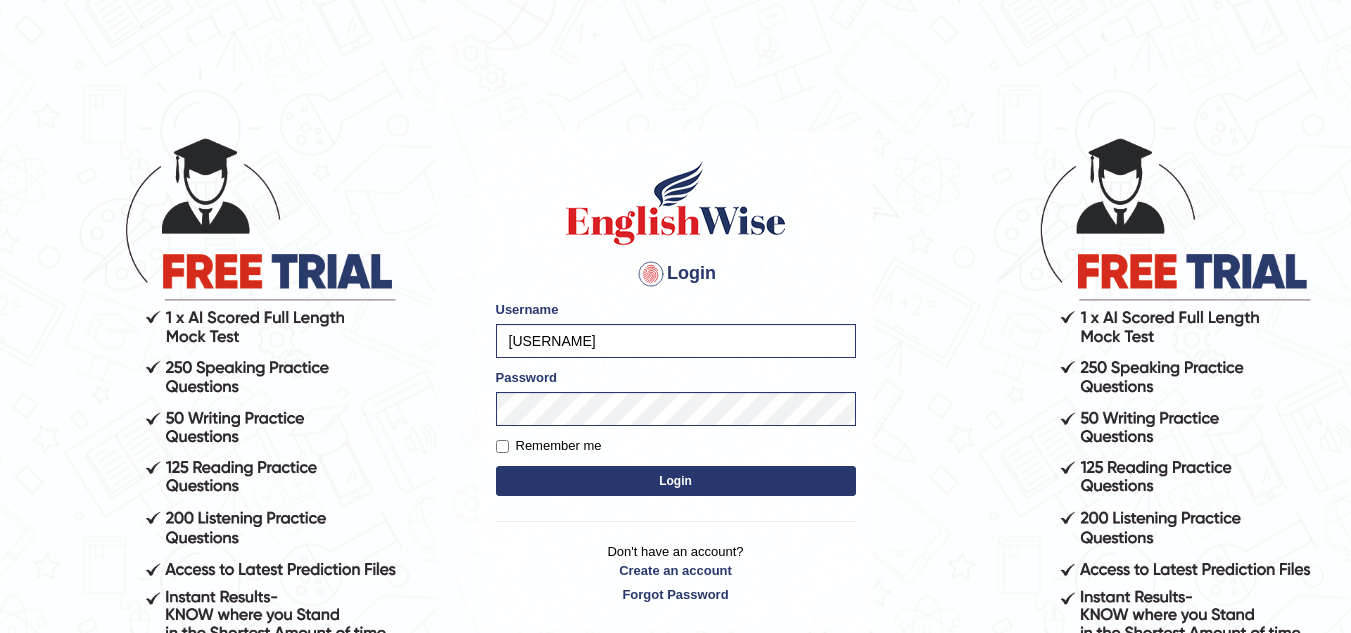 click at bounding box center [676, 203] 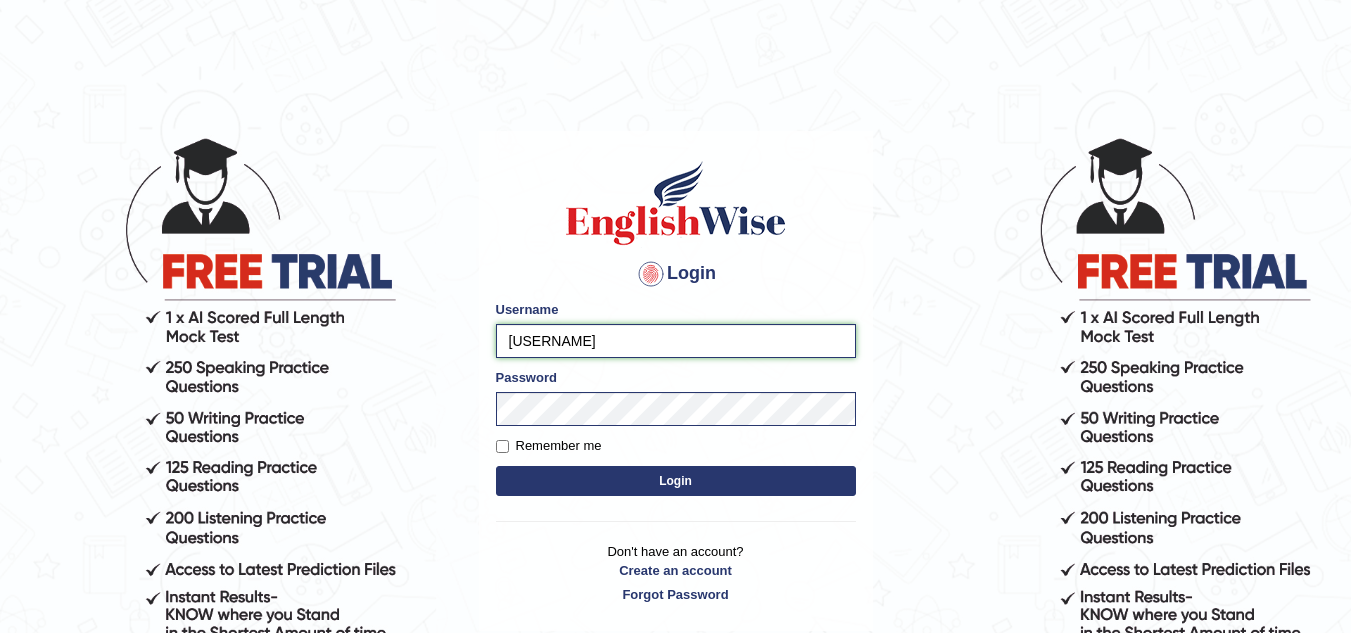 click on "chandrap" at bounding box center (676, 341) 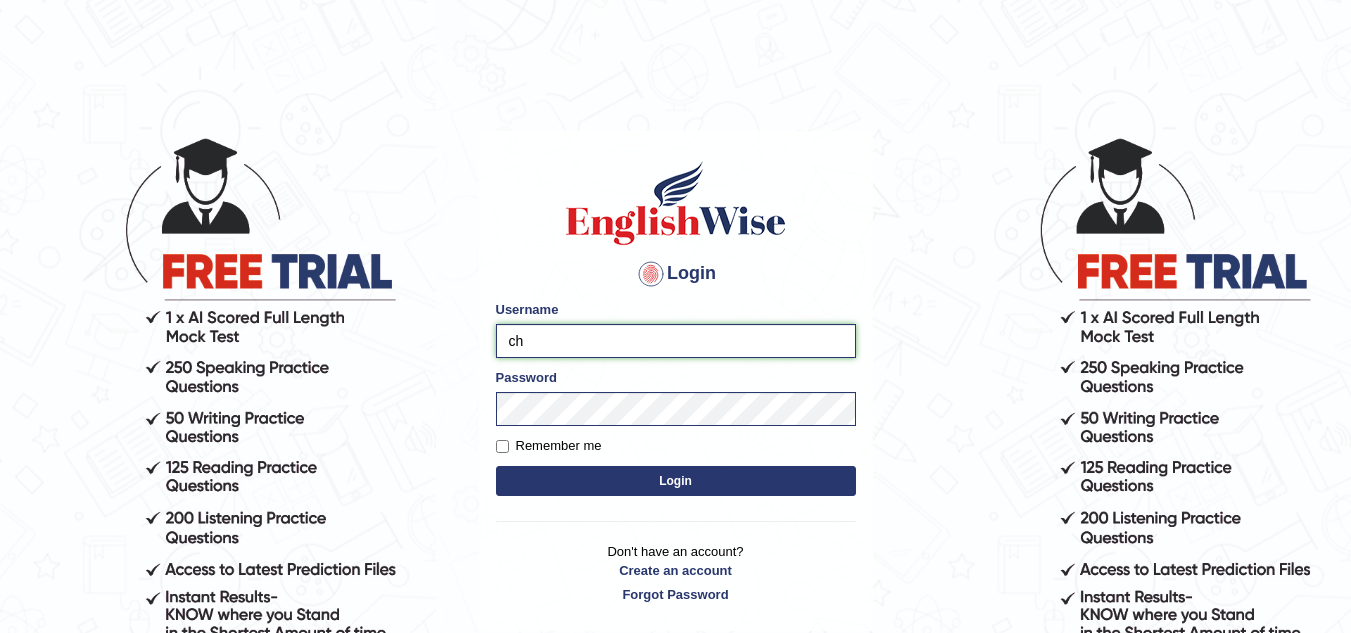 type on "c" 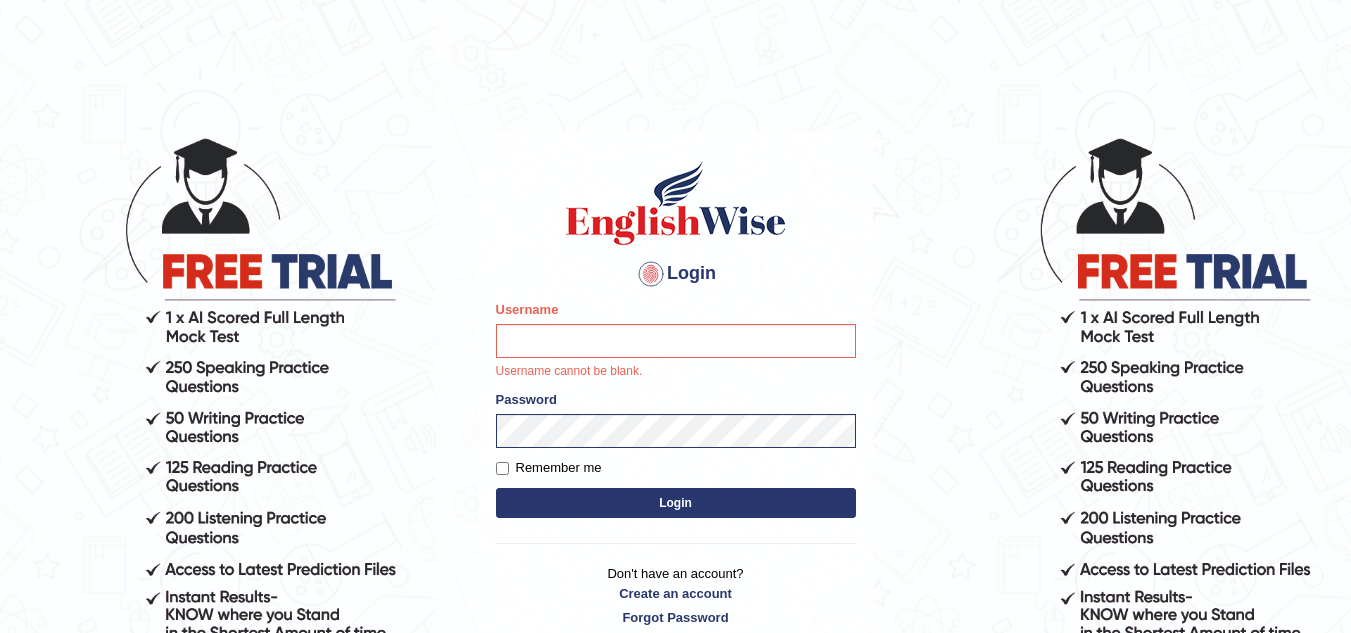 click on "Login
Please fix the following errors:
Username
Username cannot be blank.
Password
Remember me
Login
Don't have an account?
Create an account
Forgot Password" at bounding box center [676, 392] 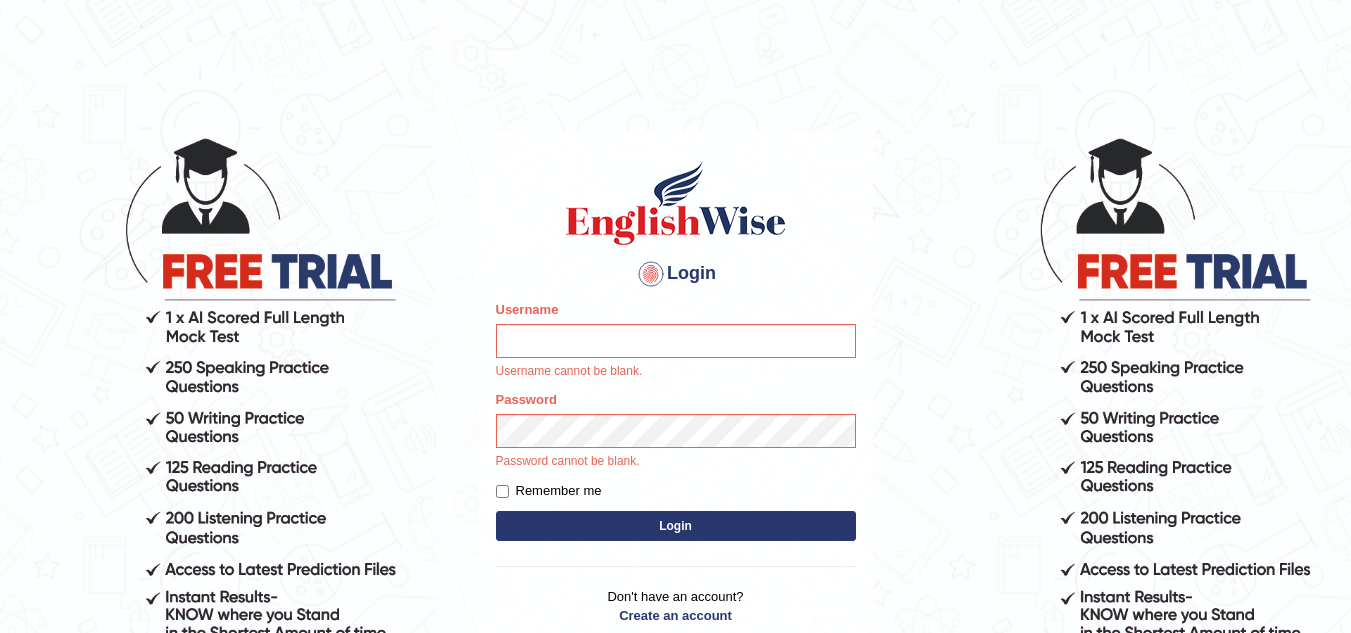 click on "Login
Please fix the following errors:
Username
Username cannot be blank.
Password
Password cannot be blank.
Remember me
Login
Don't have an account?
Create an account
Forgot Password
2025 ©  English Wise.  All Rights Reserved  Back to English Wise" at bounding box center (675, 384) 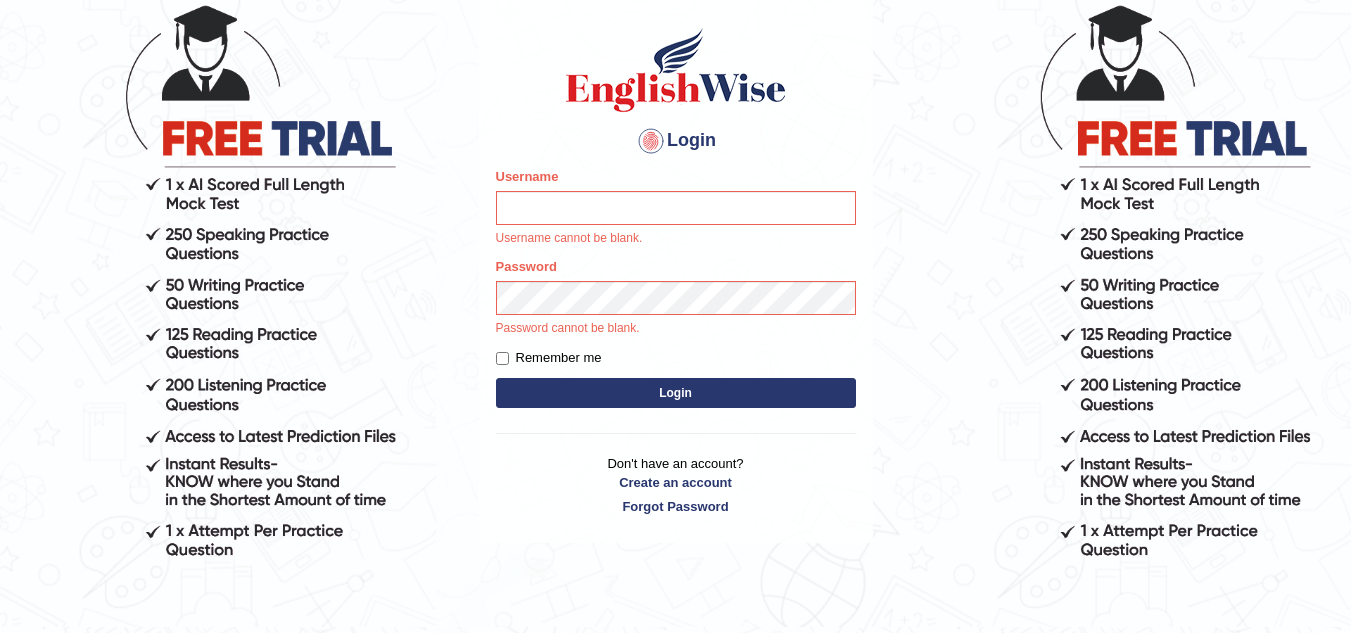 scroll, scrollTop: 176, scrollLeft: 0, axis: vertical 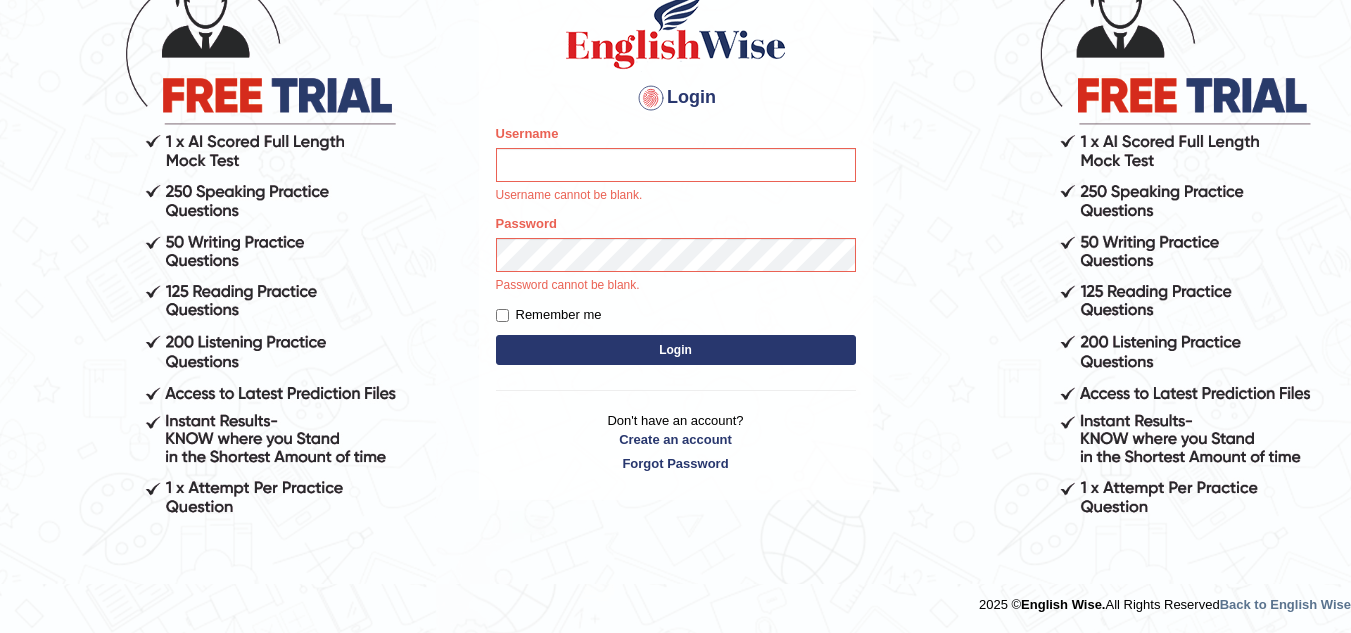 click on "Login
Please fix the following errors:
Username
Username cannot be blank.
Password
Password cannot be blank.
Remember me
Login
Don't have an account?
Create an account
Forgot Password
2025 ©  English Wise.  All Rights Reserved  Back to English Wise" at bounding box center [675, 208] 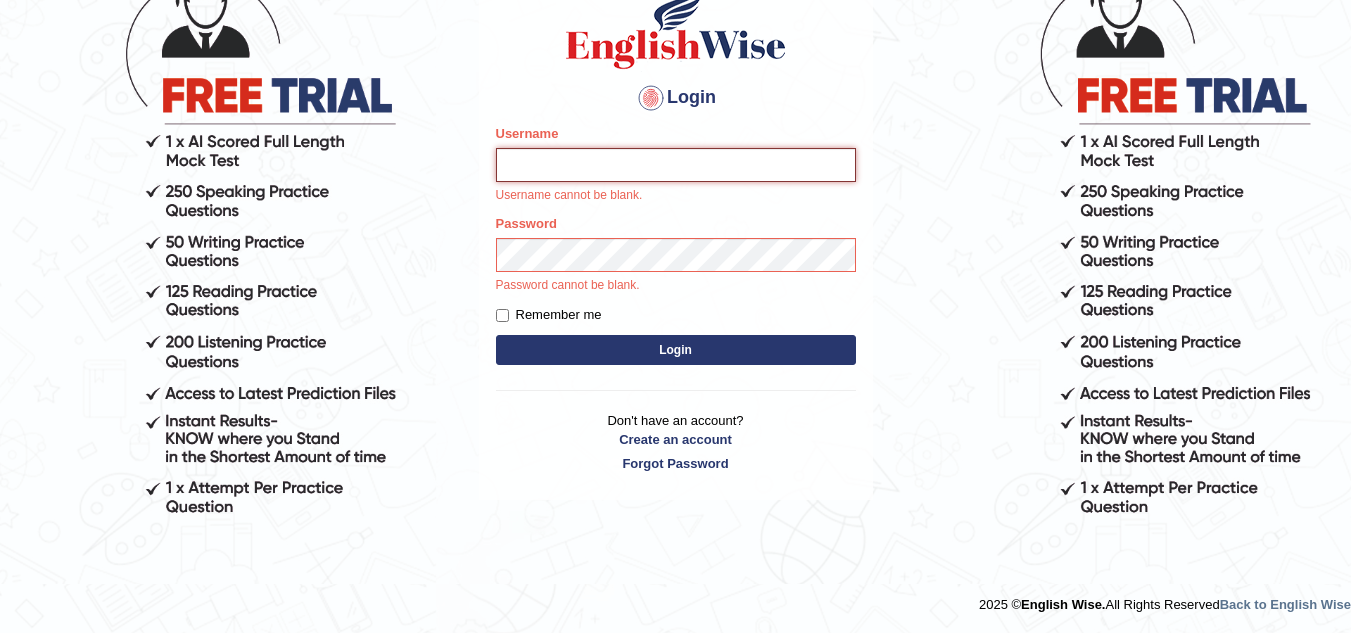 click on "Username" at bounding box center [676, 165] 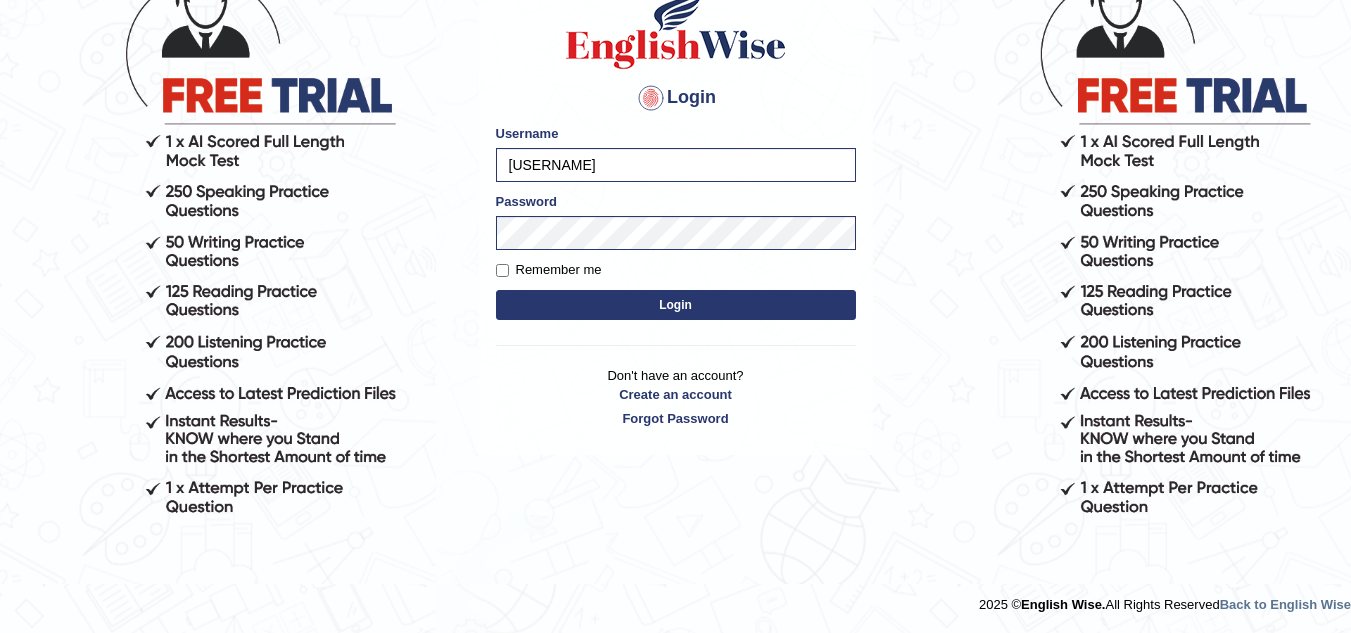 click on "Login" at bounding box center (676, 305) 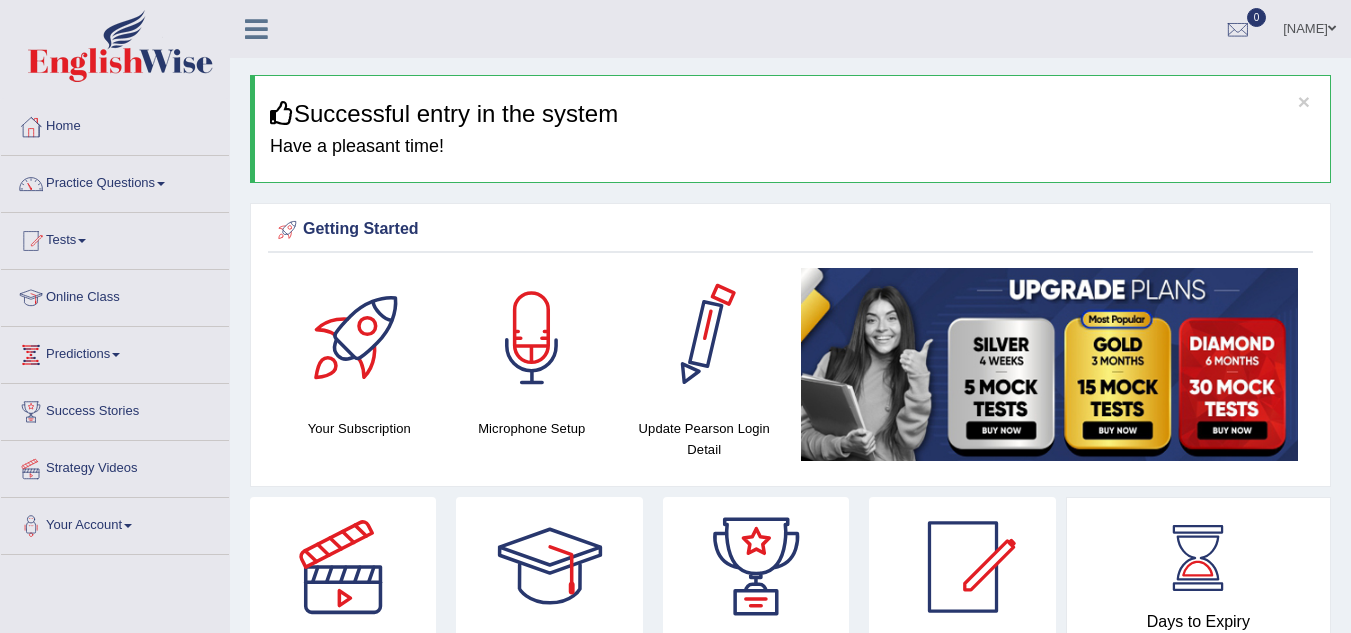 scroll, scrollTop: 0, scrollLeft: 0, axis: both 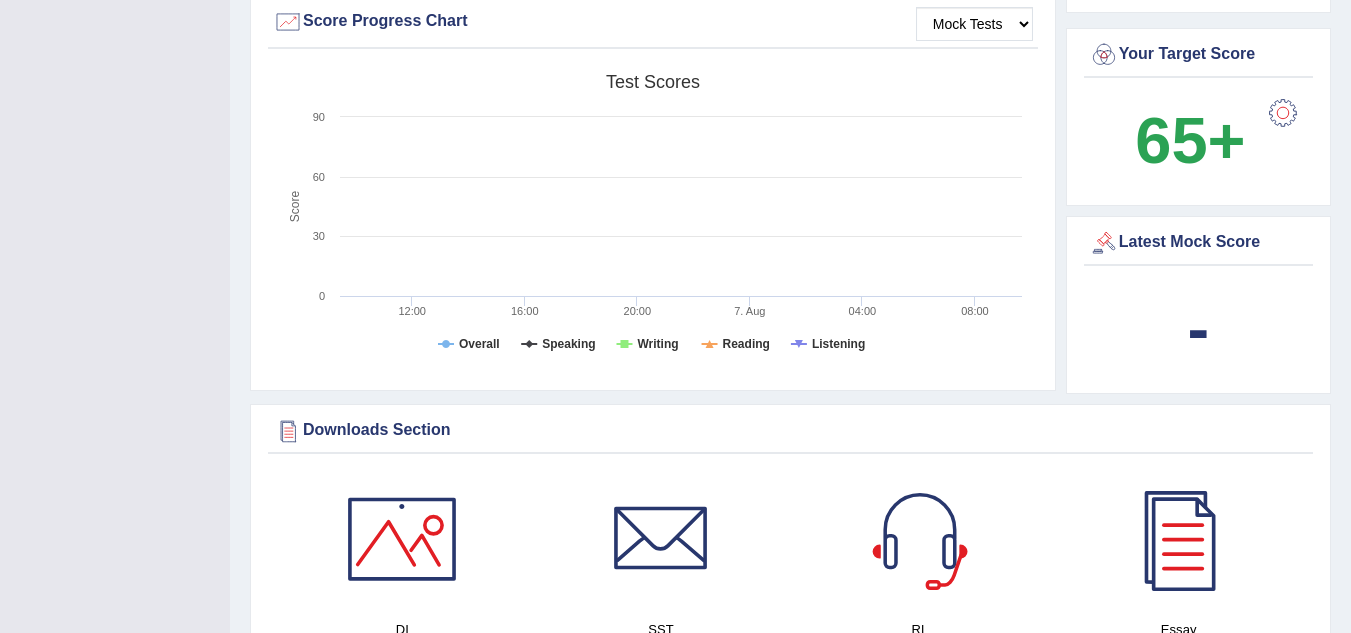 click on "Latest Mock Score" at bounding box center [1198, 243] 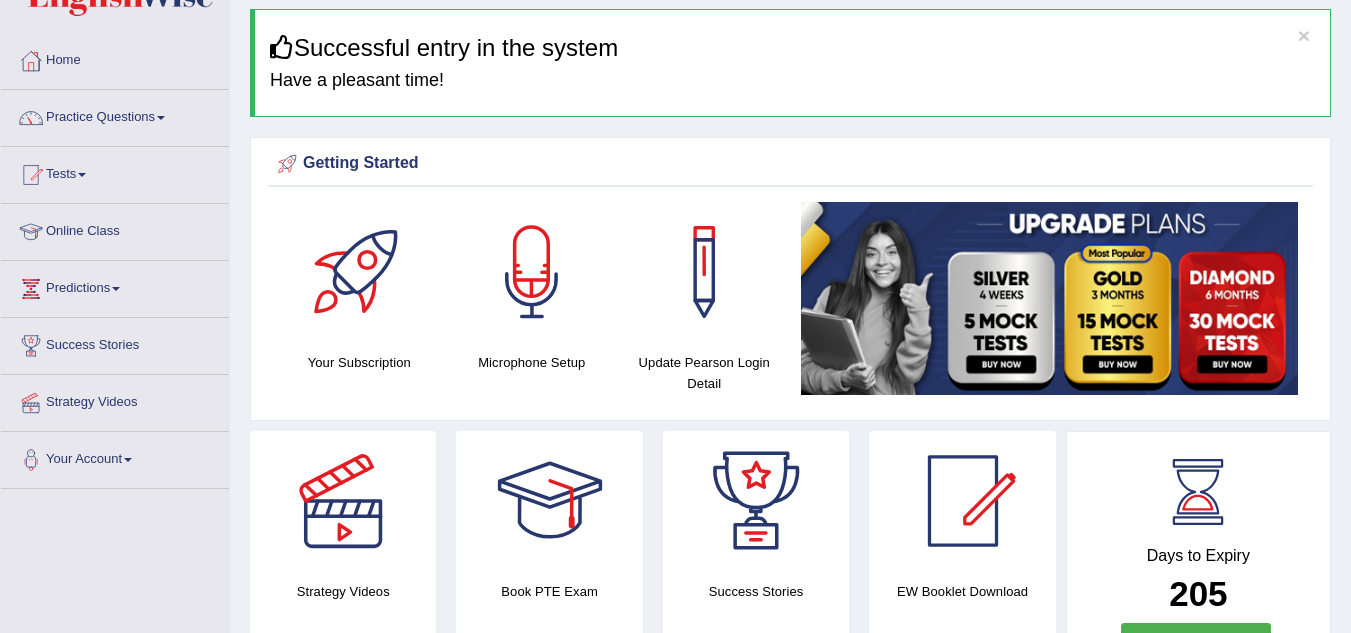 scroll, scrollTop: 40, scrollLeft: 0, axis: vertical 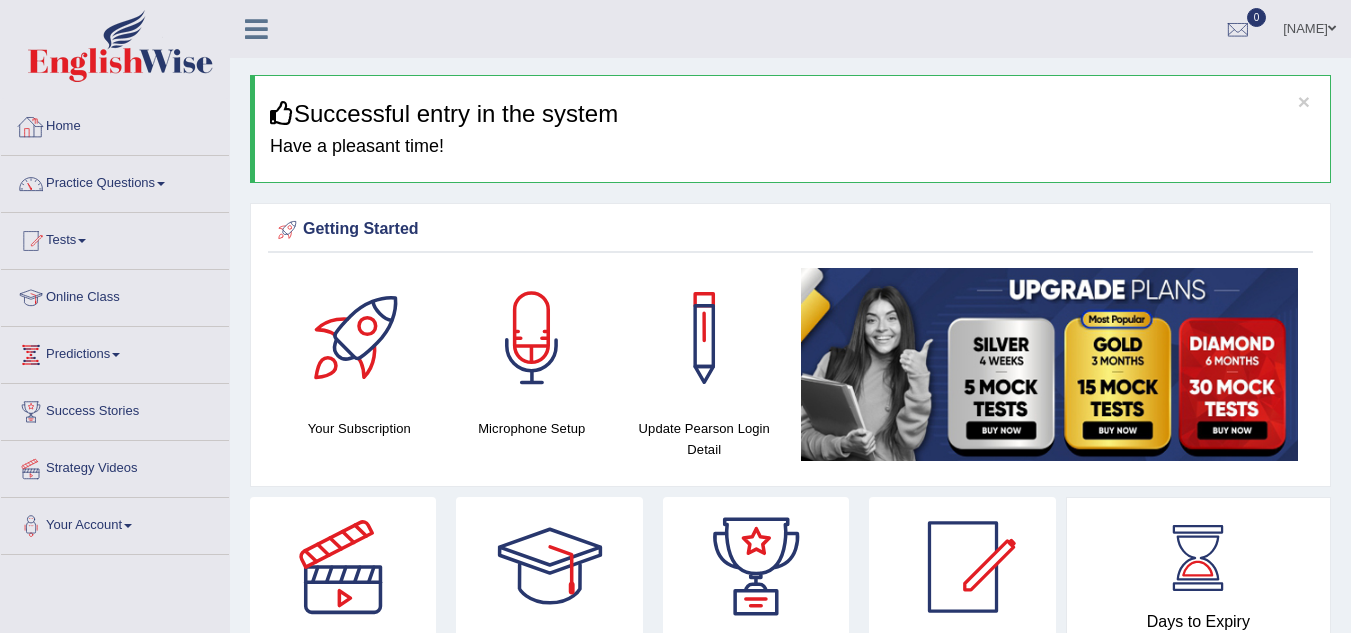 click on "Home" at bounding box center (115, 124) 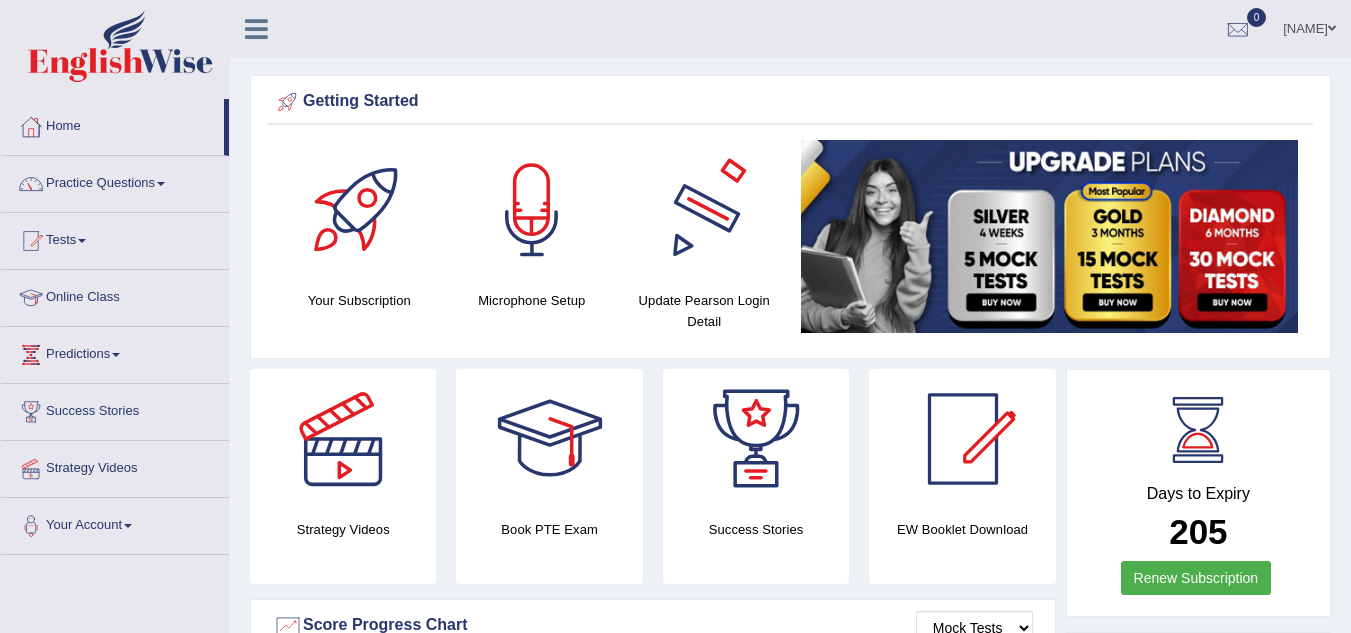 scroll, scrollTop: 0, scrollLeft: 0, axis: both 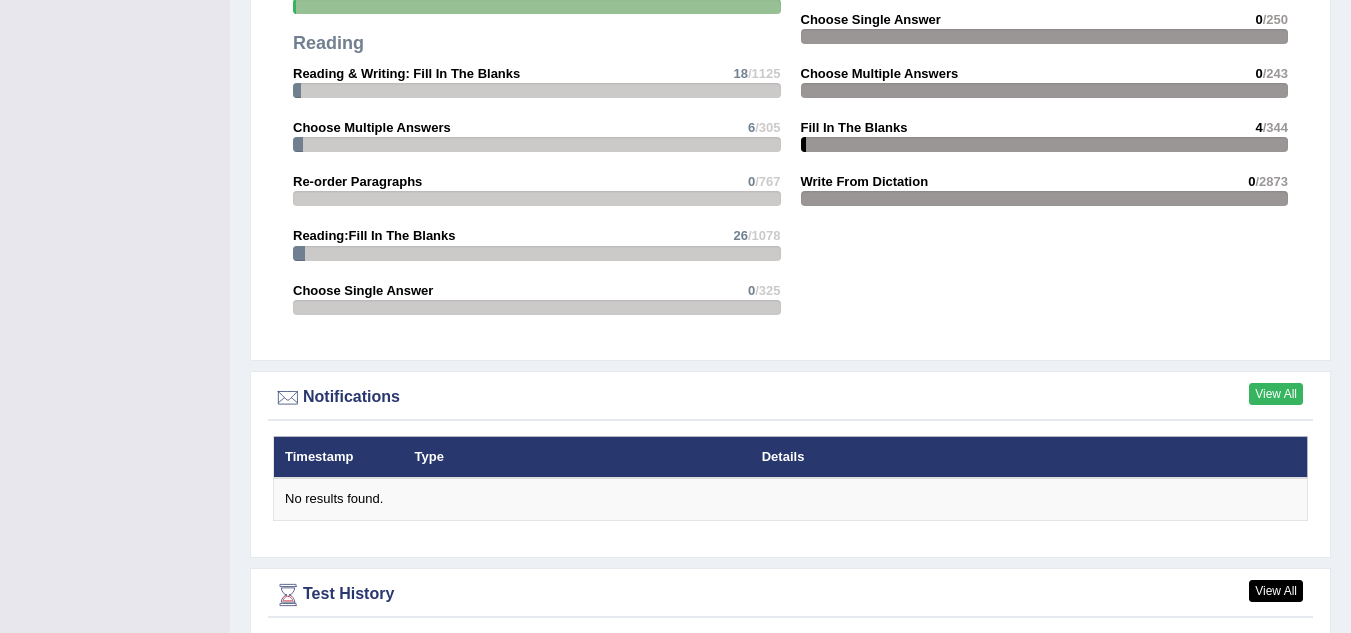 click on "View All" at bounding box center (1276, 394) 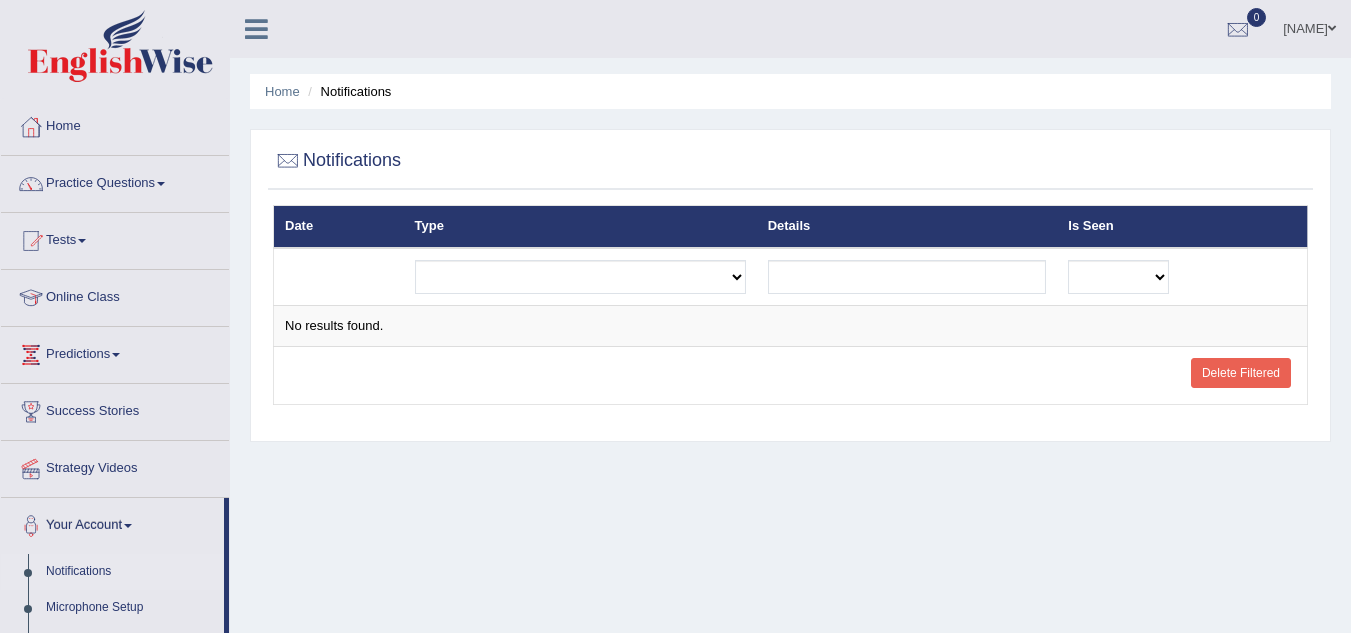 scroll, scrollTop: 0, scrollLeft: 0, axis: both 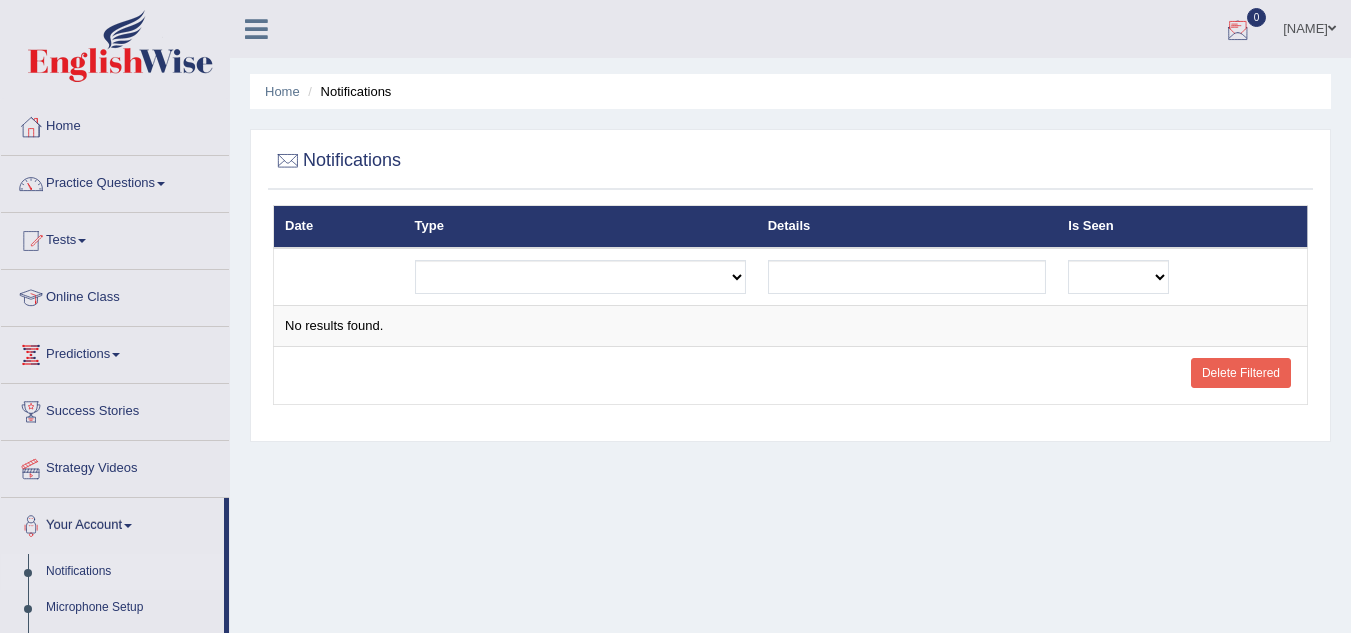 click at bounding box center (1238, 30) 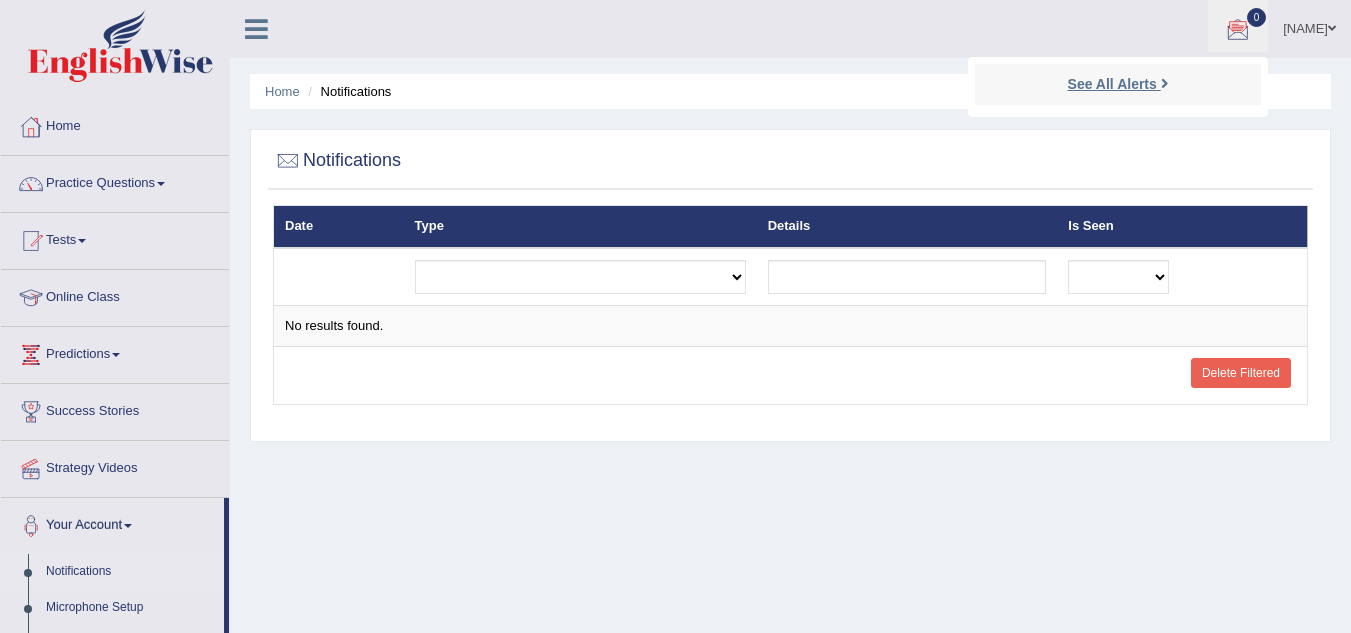 click on "See All Alerts" at bounding box center (1112, 84) 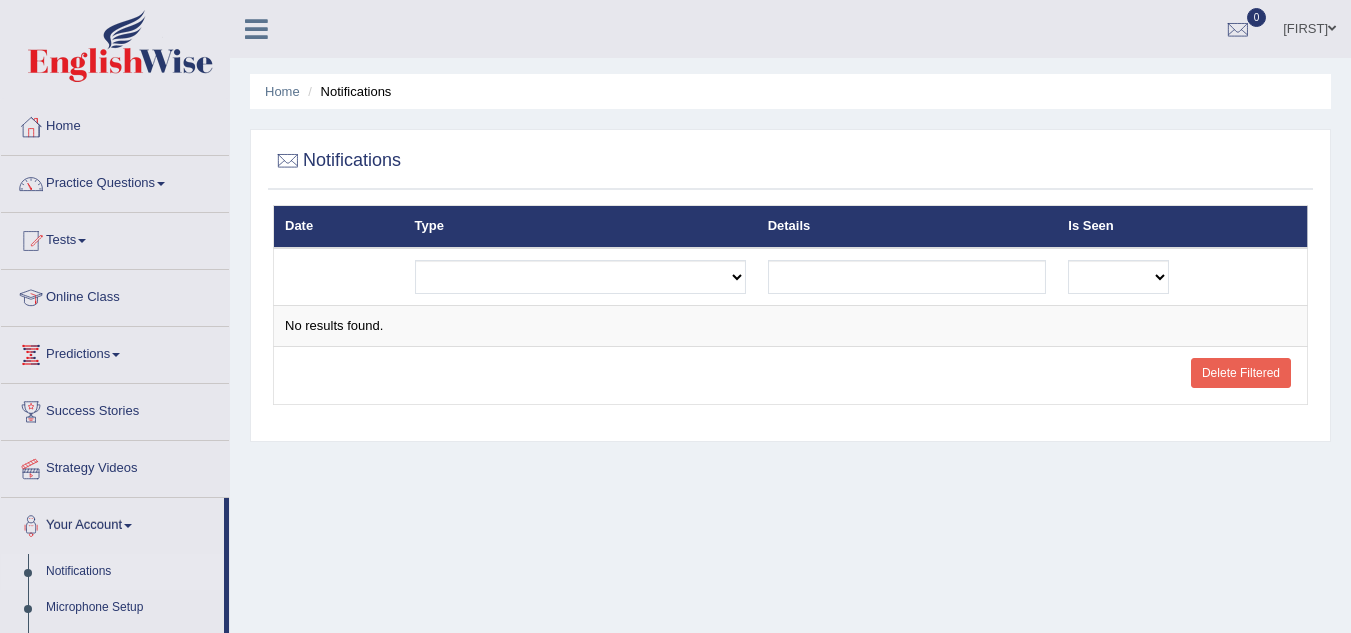 scroll, scrollTop: 0, scrollLeft: 0, axis: both 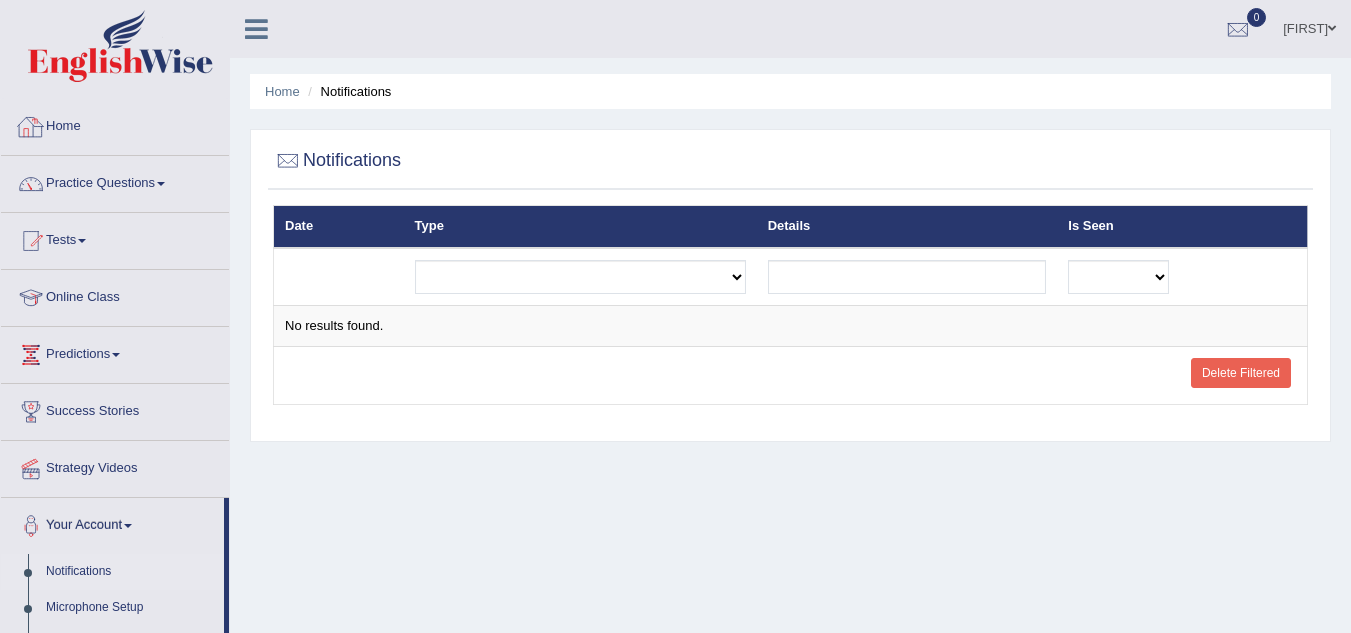 click on "Home" at bounding box center [115, 124] 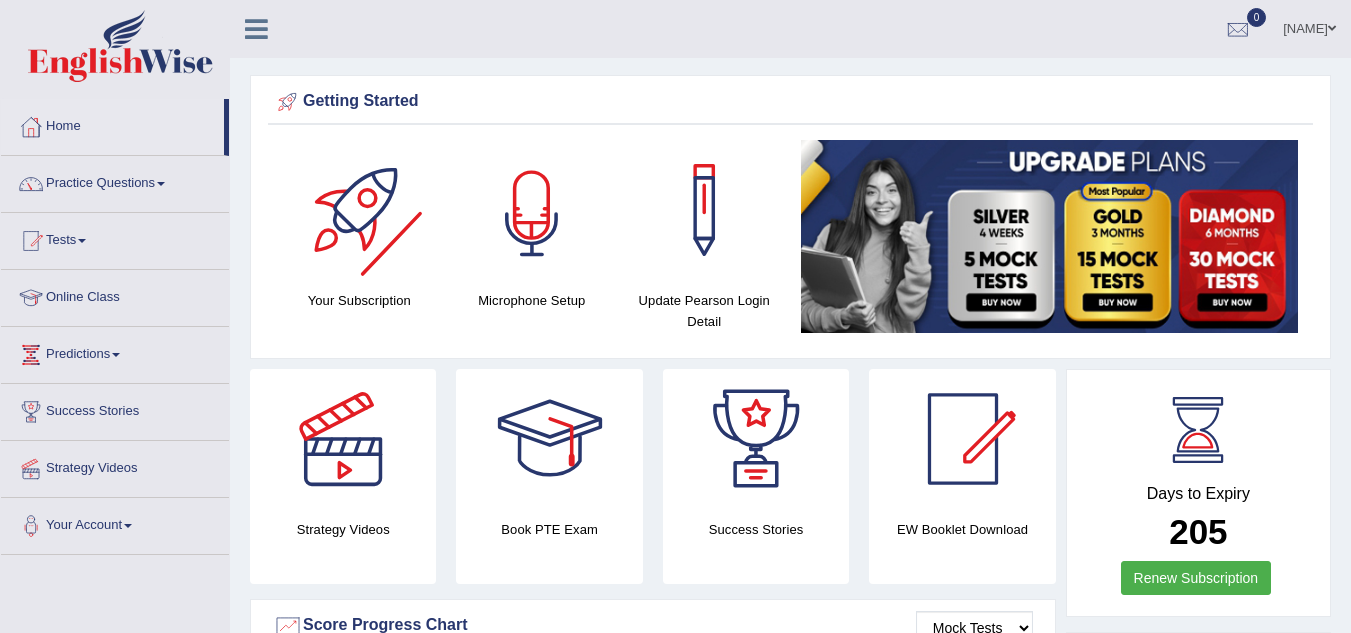 scroll, scrollTop: 0, scrollLeft: 0, axis: both 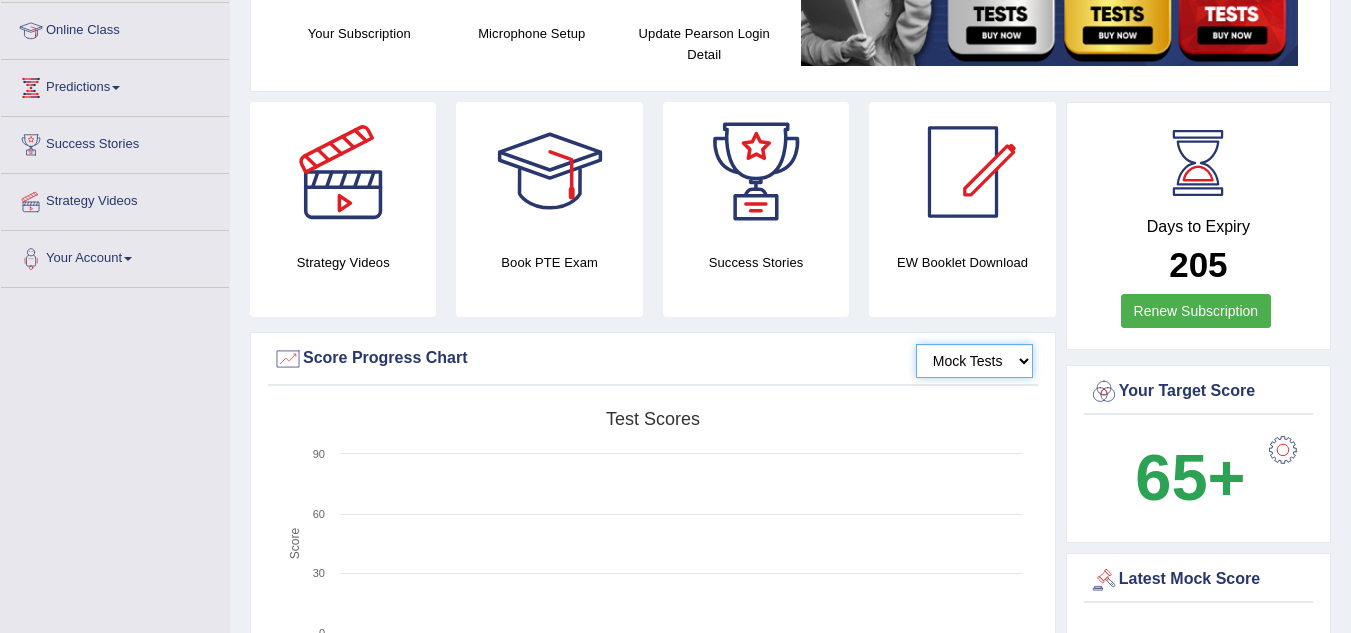 click on "Mock Tests" at bounding box center [974, 361] 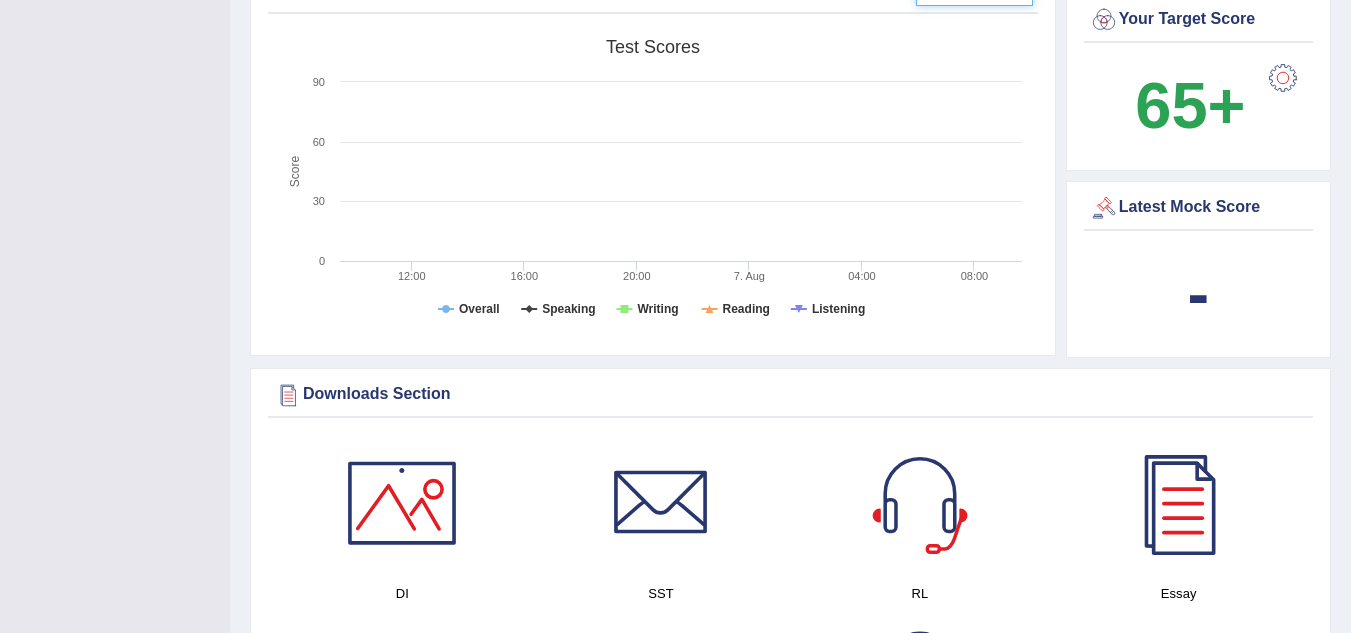 scroll, scrollTop: 679, scrollLeft: 0, axis: vertical 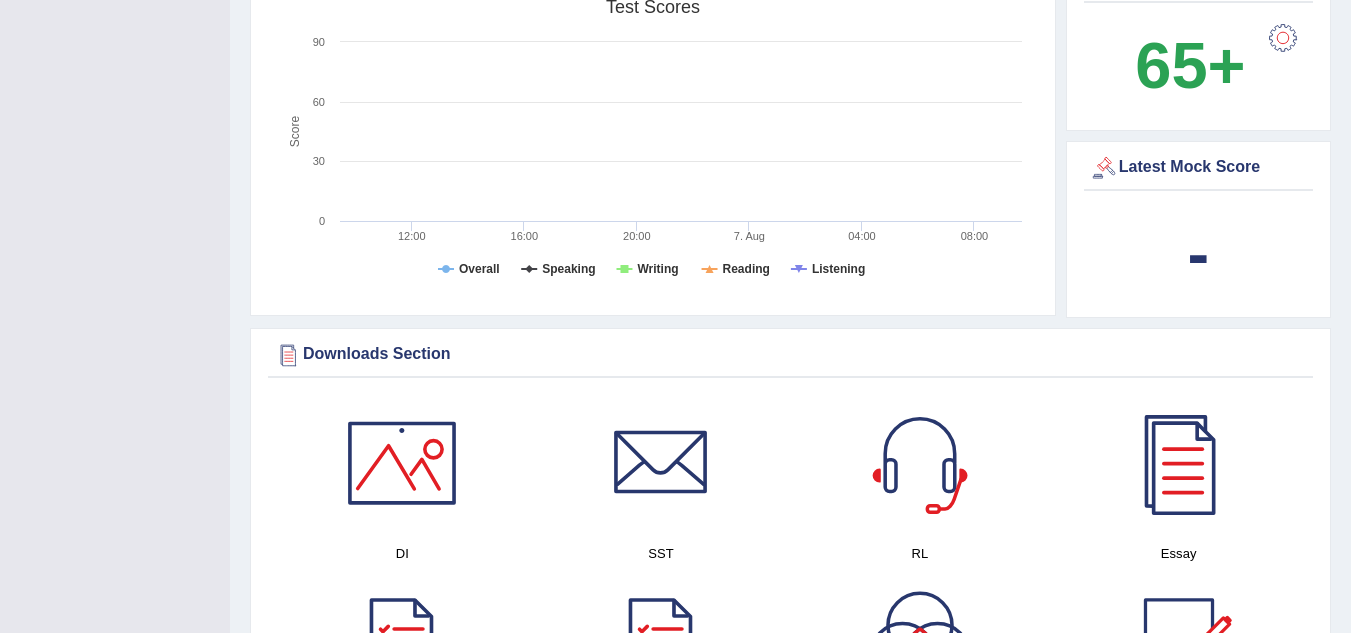 click 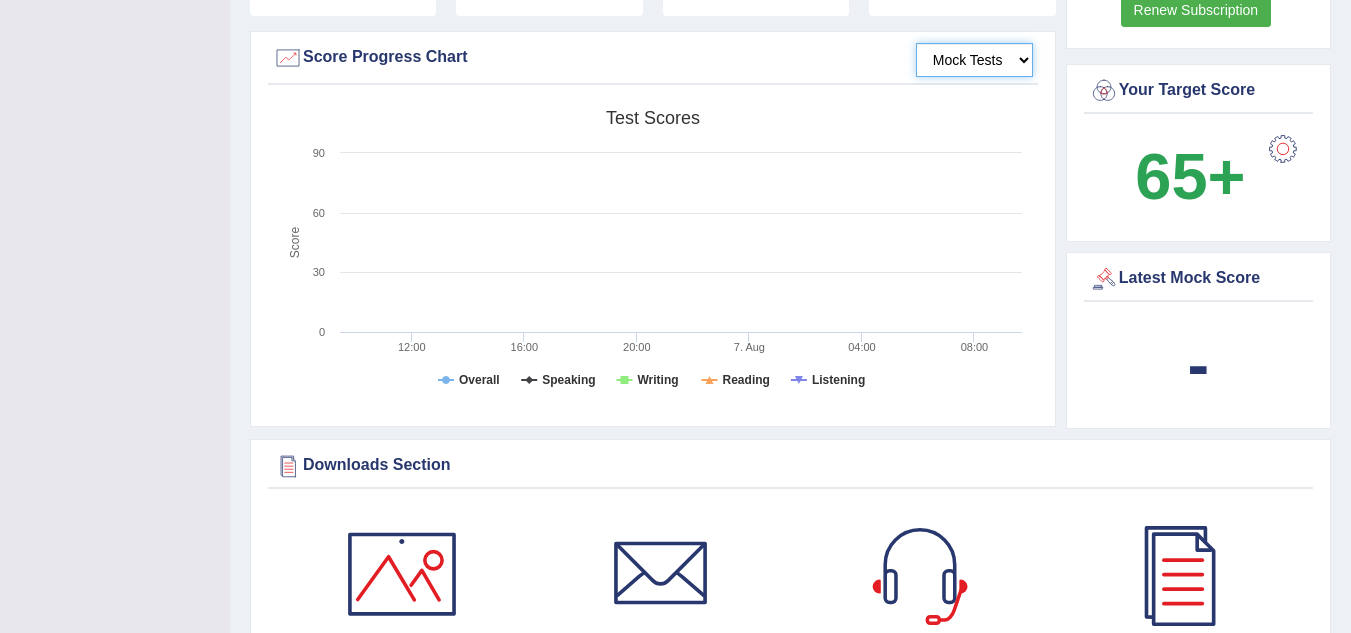 scroll, scrollTop: 559, scrollLeft: 0, axis: vertical 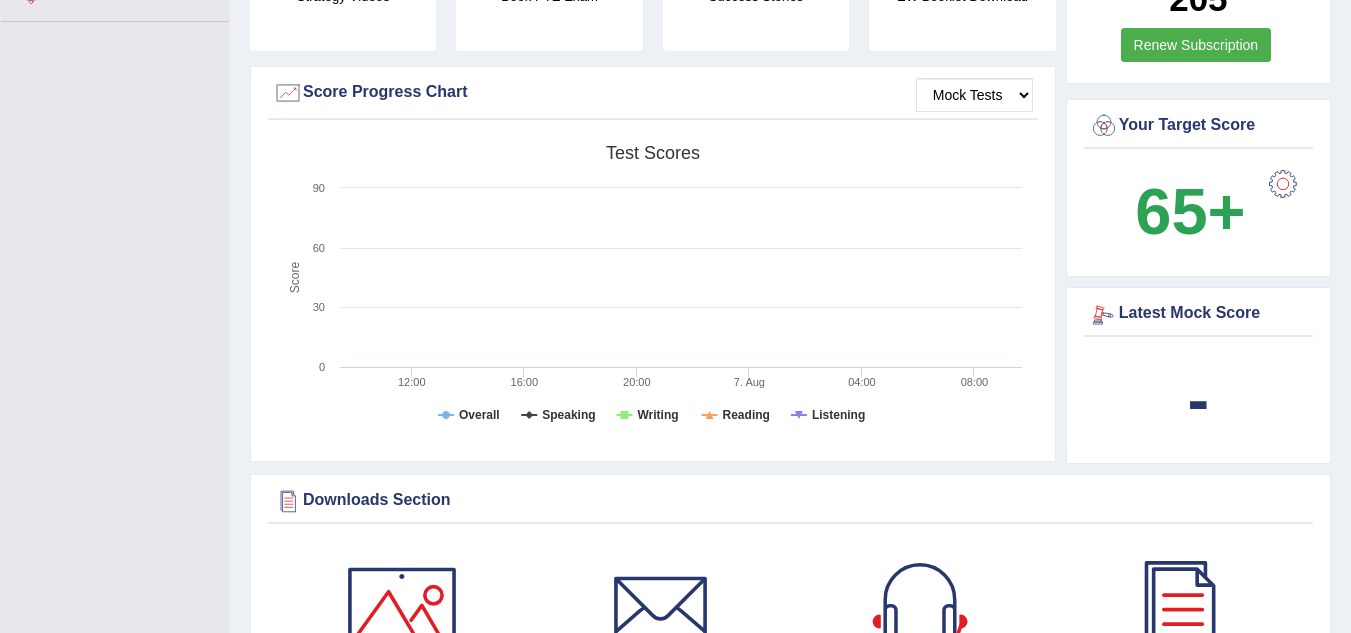 click at bounding box center [1104, 314] 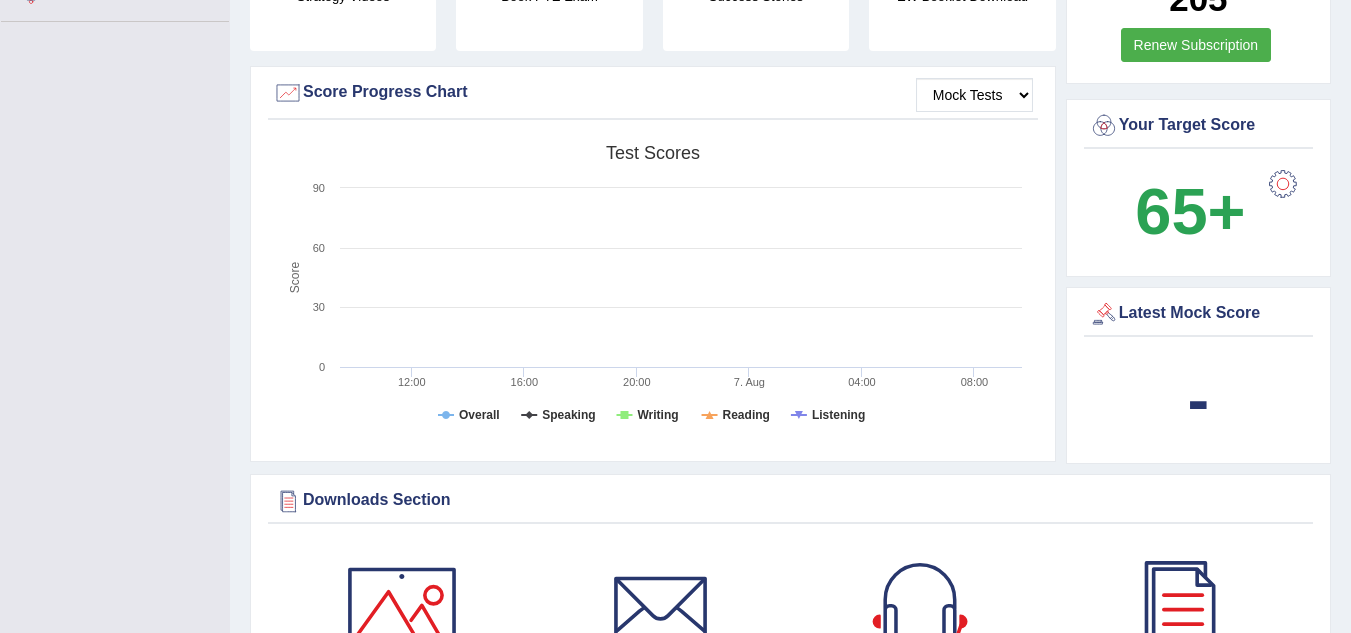 click at bounding box center (1104, 314) 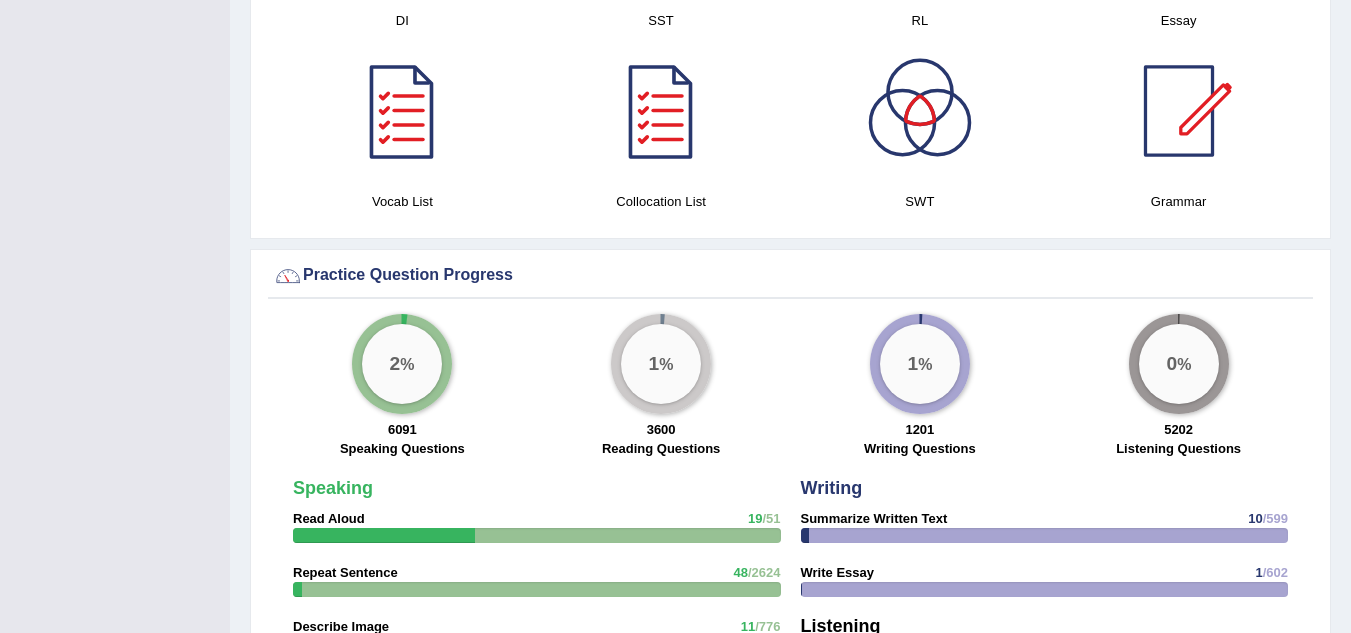 scroll, scrollTop: 1252, scrollLeft: 0, axis: vertical 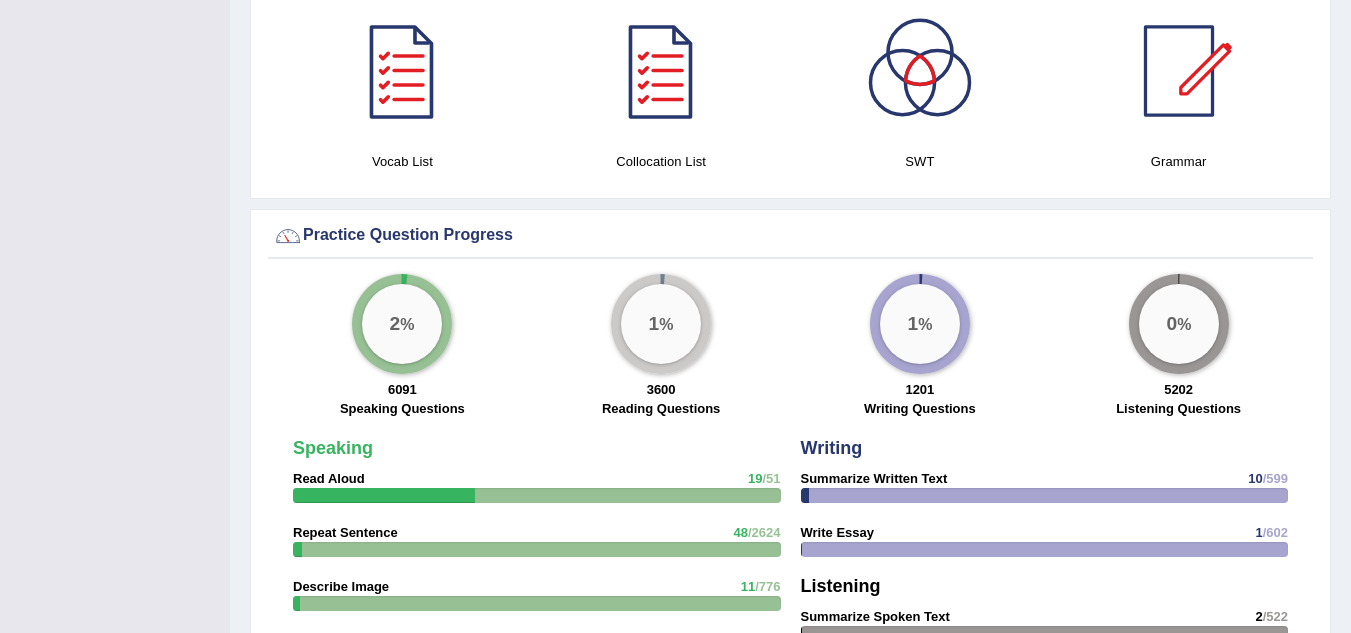click on "3600" at bounding box center (661, 389) 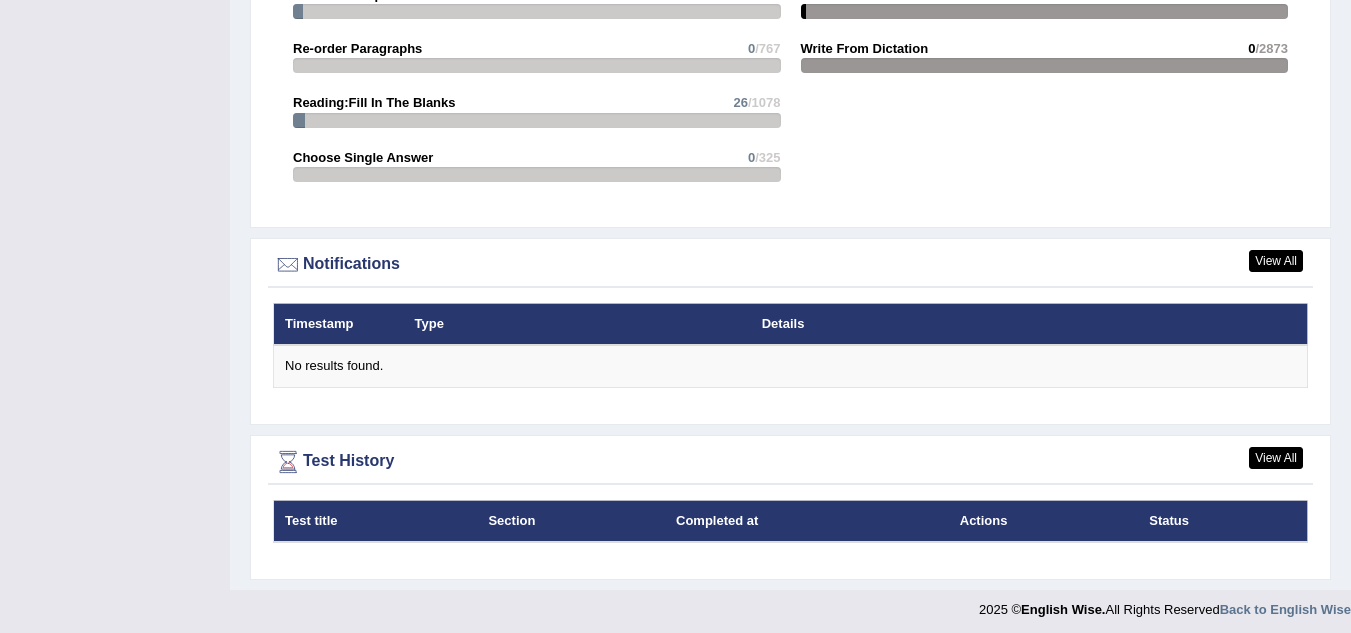 scroll, scrollTop: 2205, scrollLeft: 0, axis: vertical 